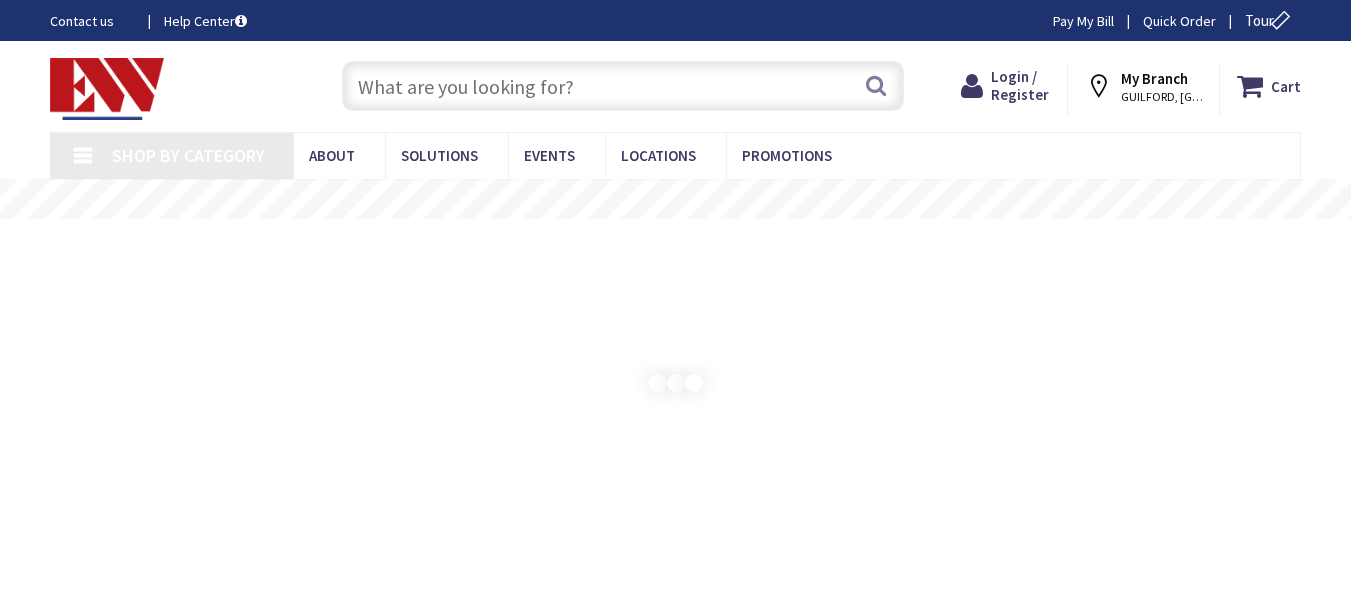scroll, scrollTop: 0, scrollLeft: 0, axis: both 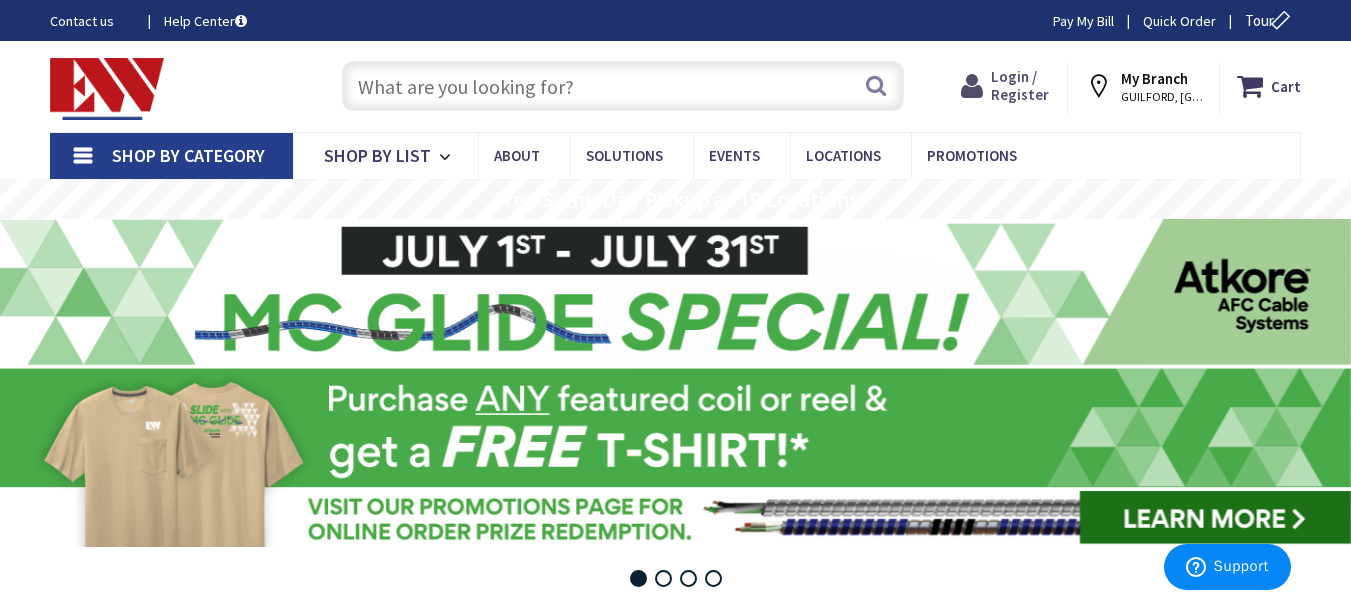 click on "Login / Register" at bounding box center [1020, 85] 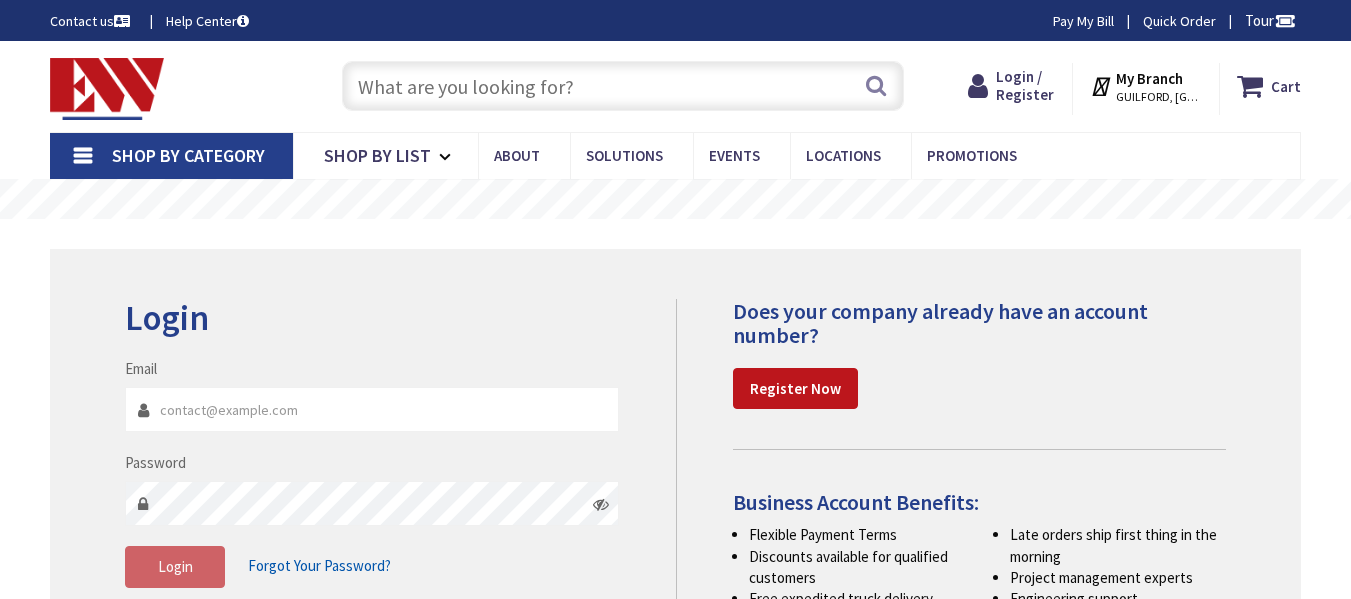 scroll, scrollTop: 0, scrollLeft: 0, axis: both 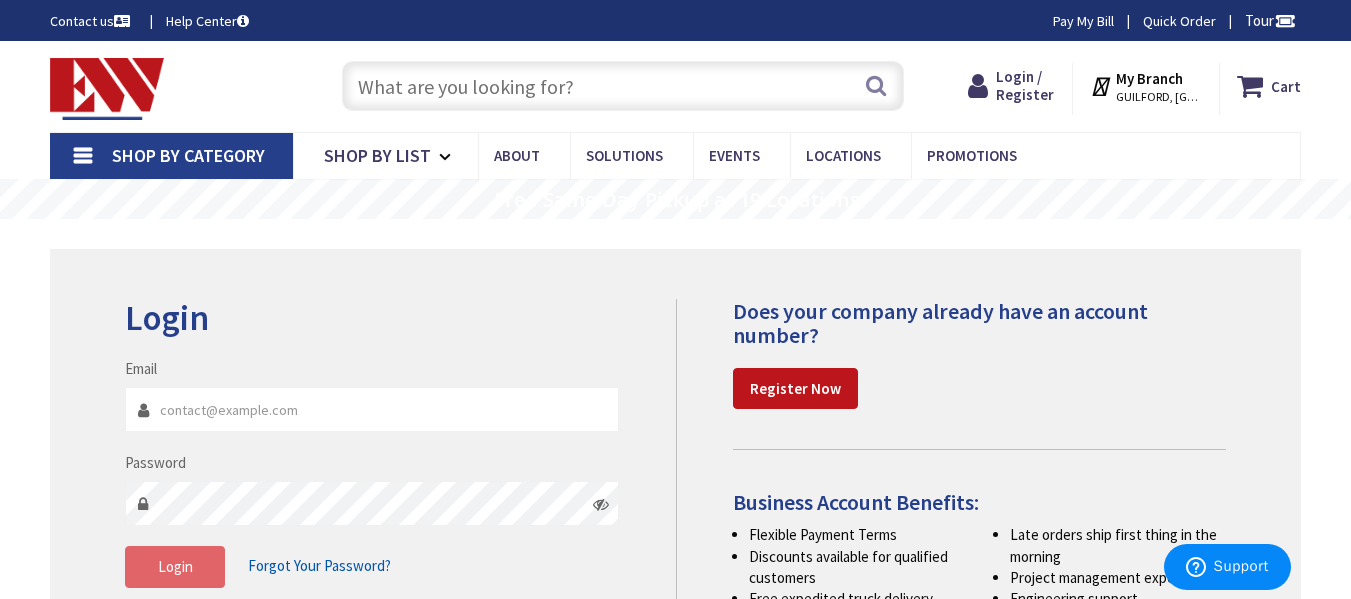 type on "timf@tfelectricinc.com" 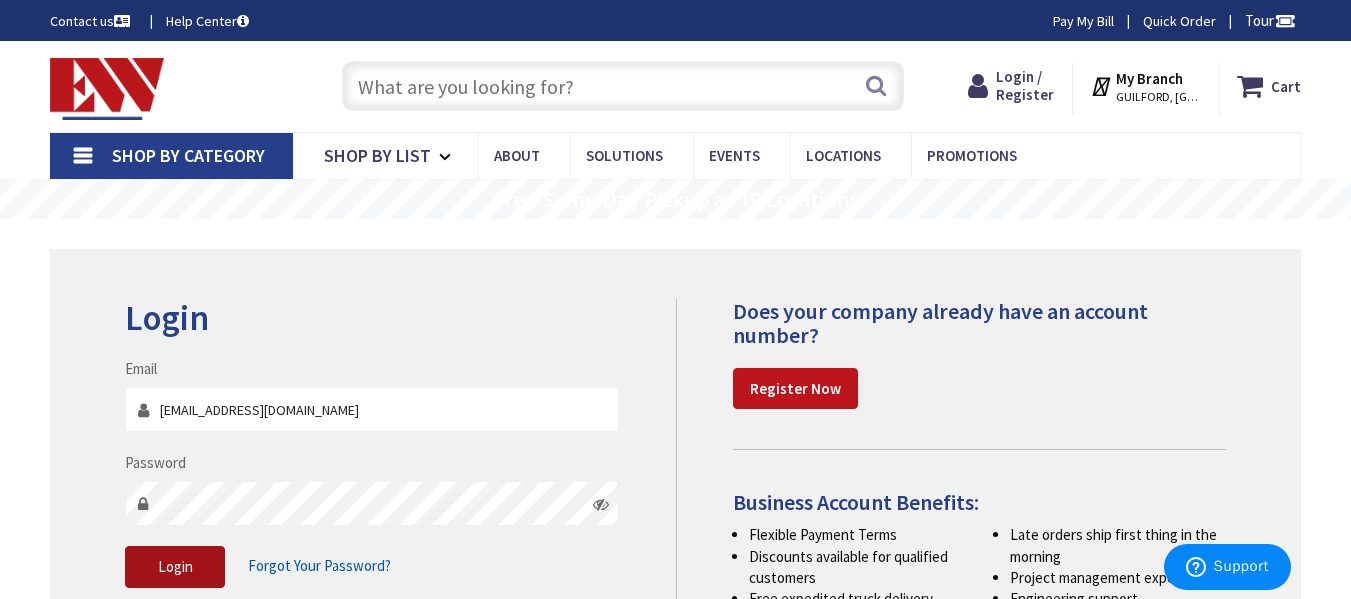click on "Login" at bounding box center (175, 566) 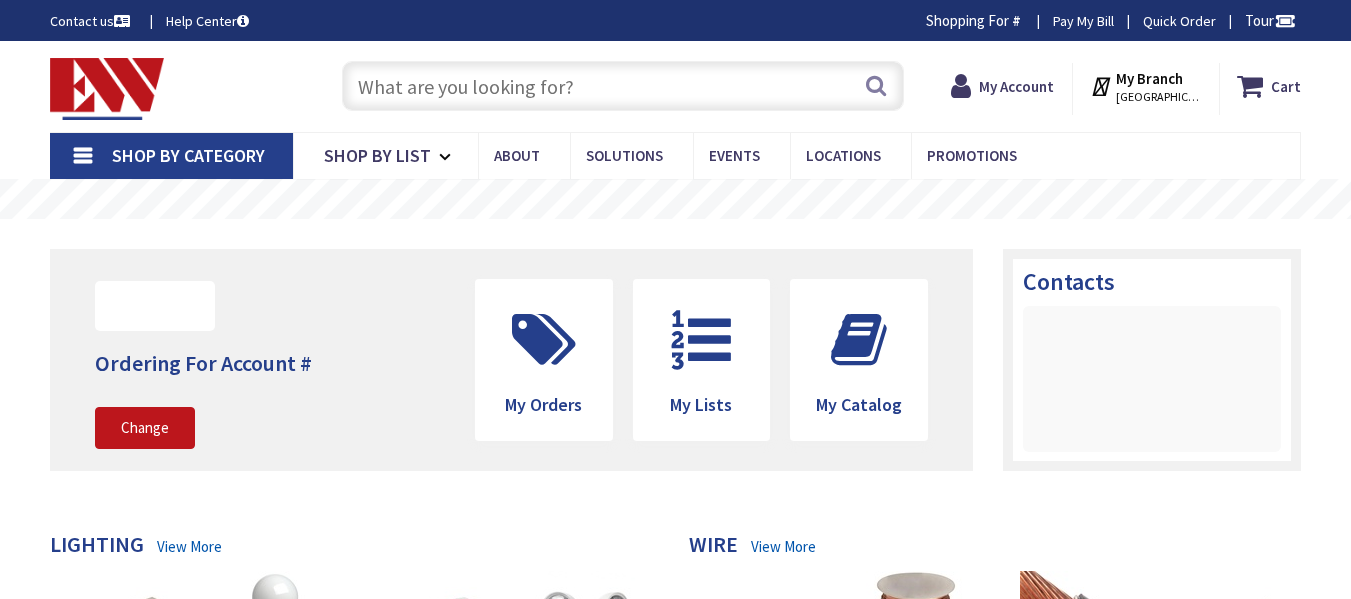 scroll, scrollTop: 0, scrollLeft: 0, axis: both 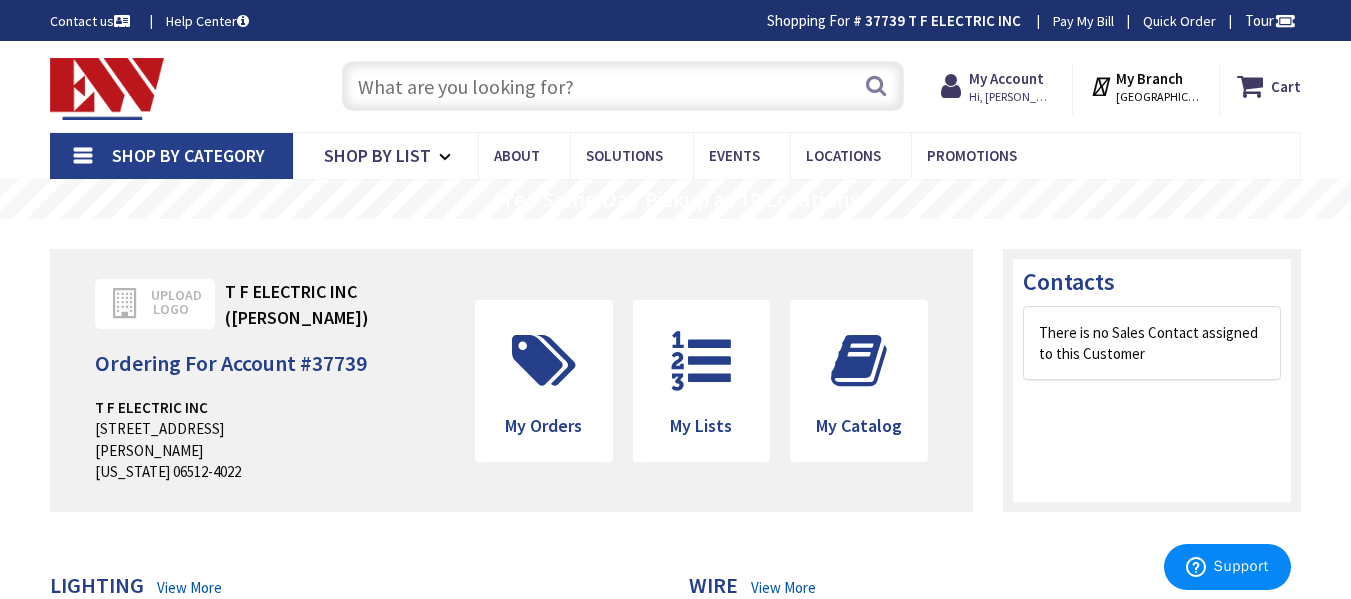 click at bounding box center [623, 86] 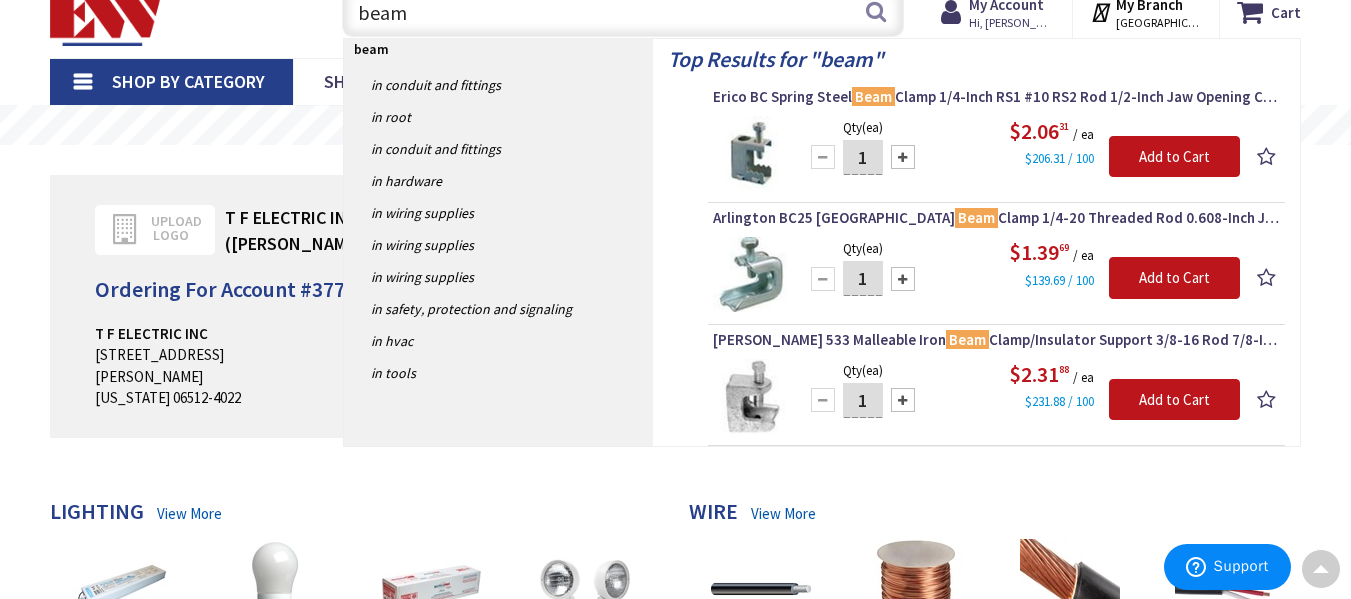 scroll, scrollTop: 0, scrollLeft: 0, axis: both 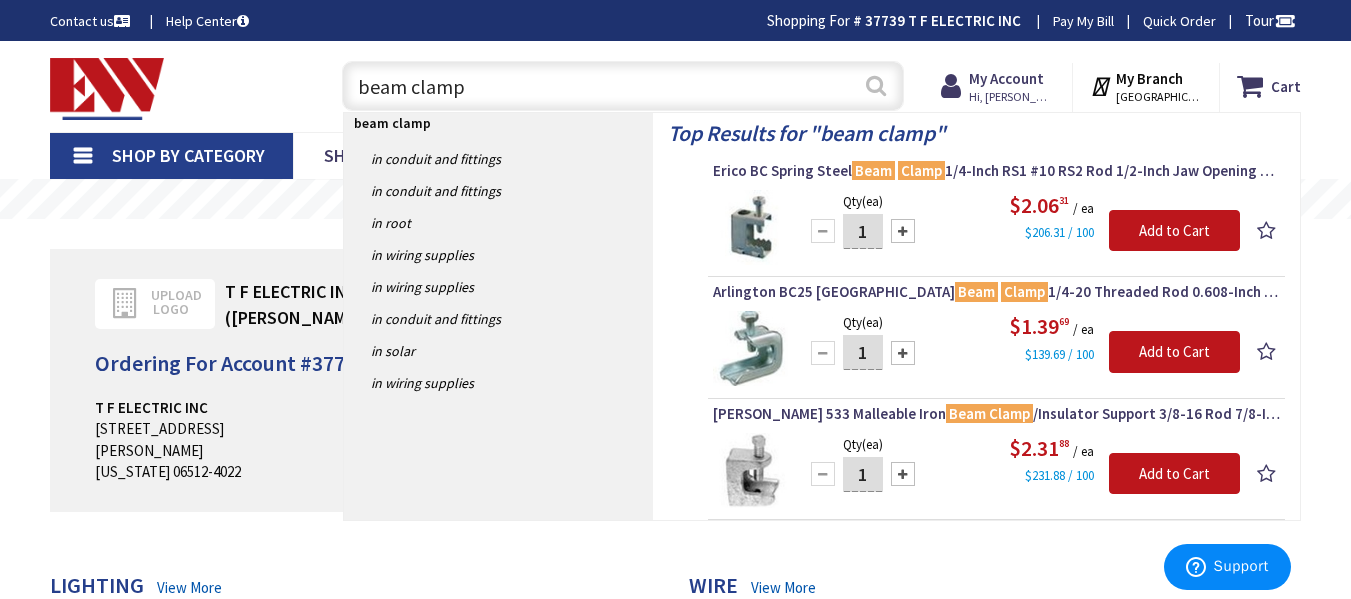 type on "beam clamp" 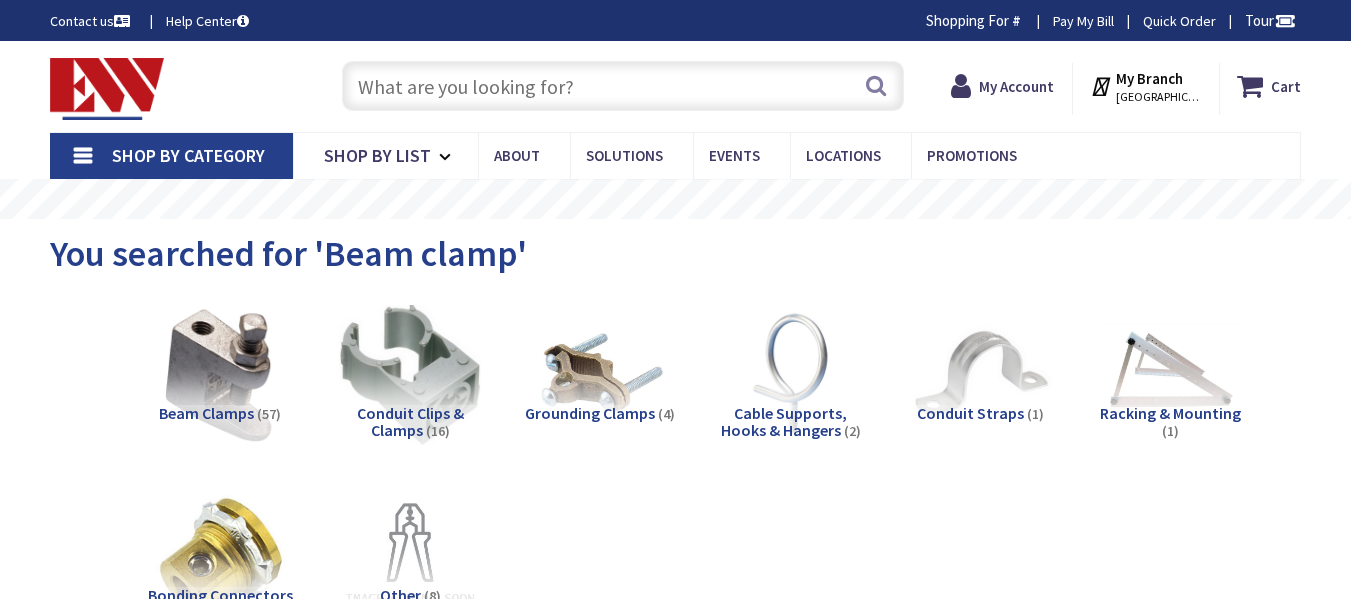 scroll, scrollTop: 0, scrollLeft: 0, axis: both 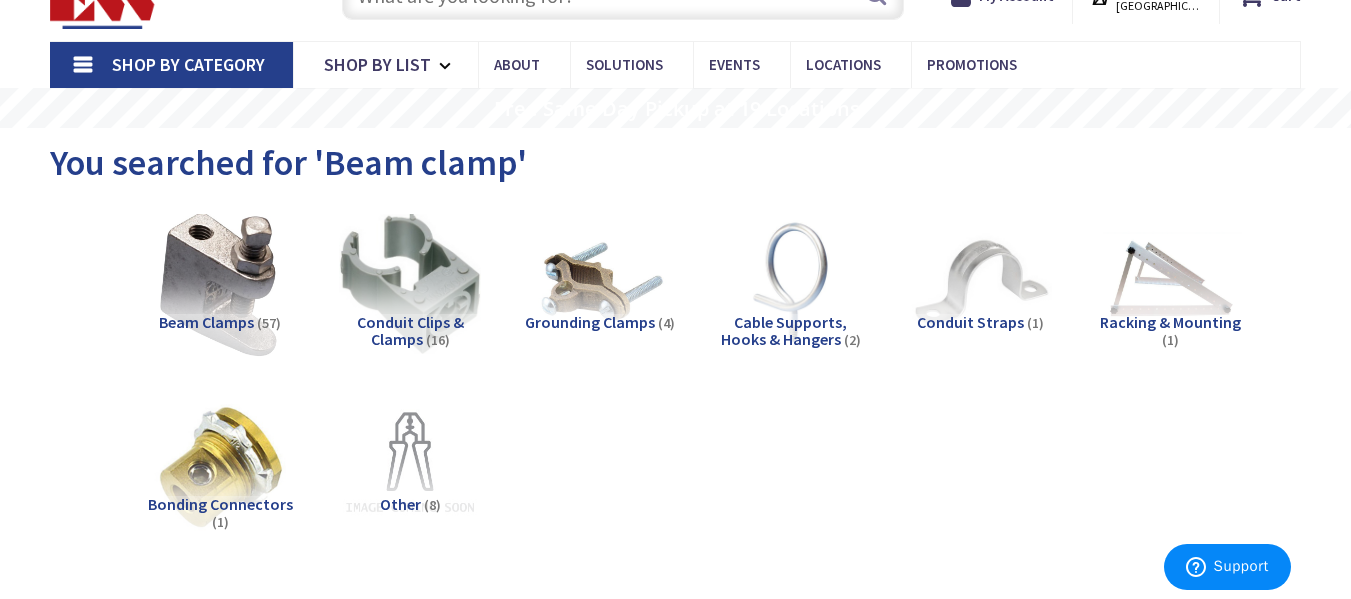 click at bounding box center (220, 282) 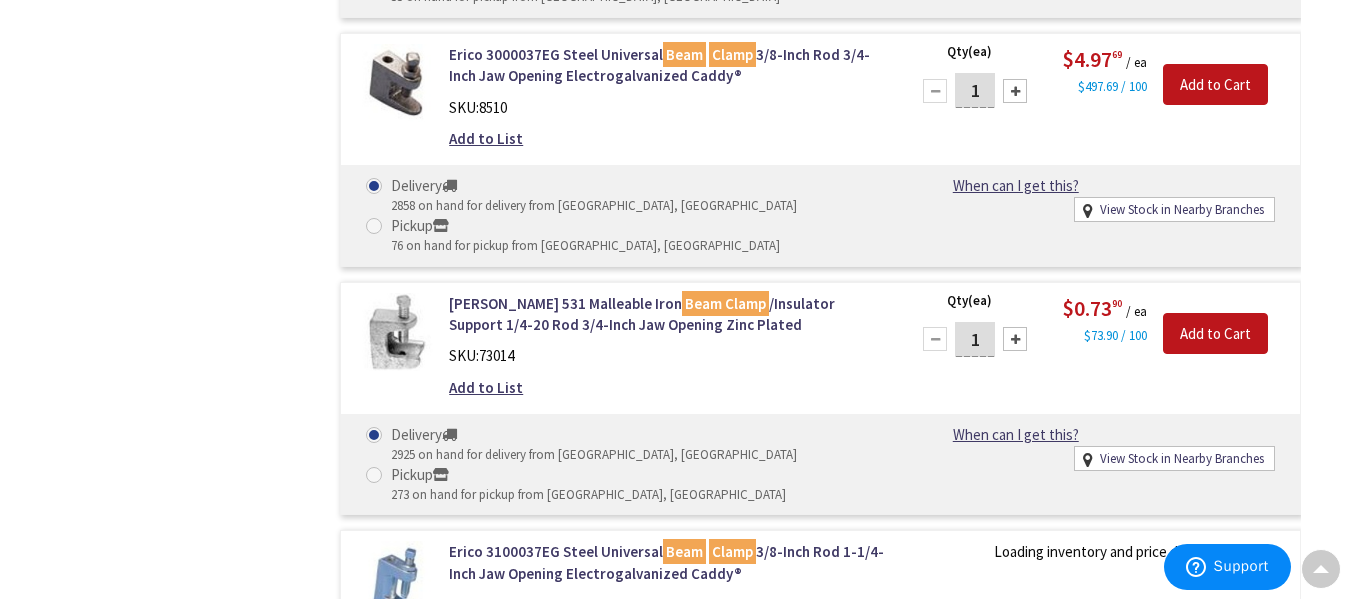 scroll, scrollTop: 1487, scrollLeft: 0, axis: vertical 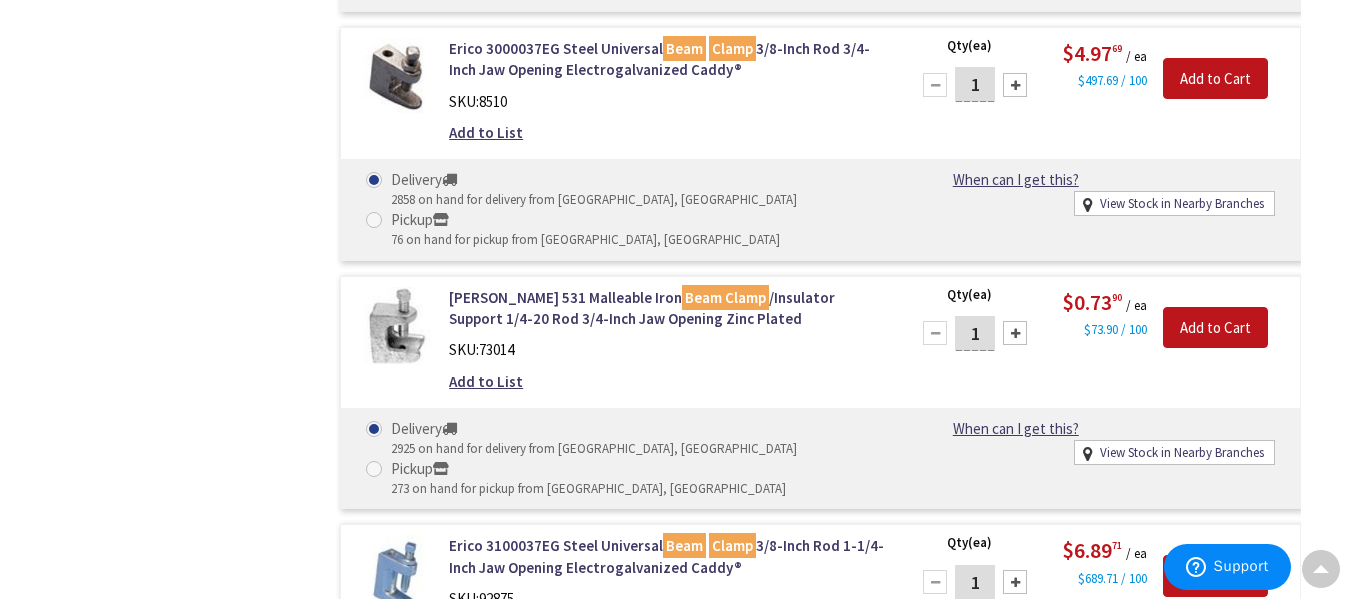 click on "1" at bounding box center [975, 333] 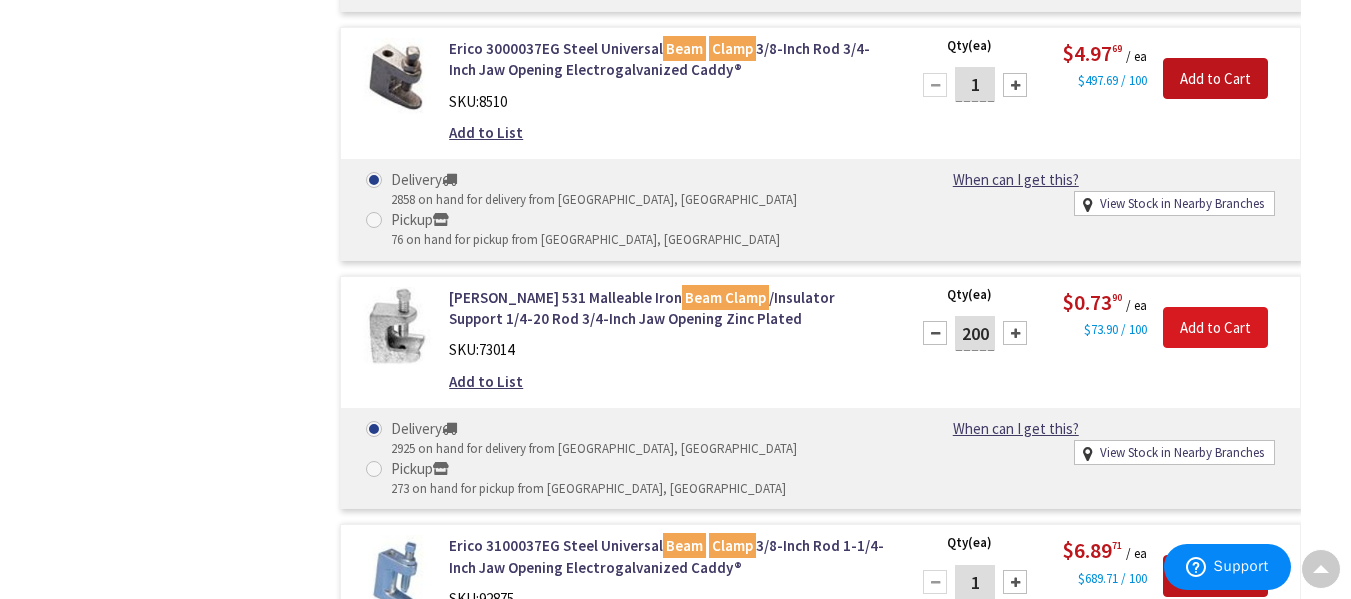 type on "200" 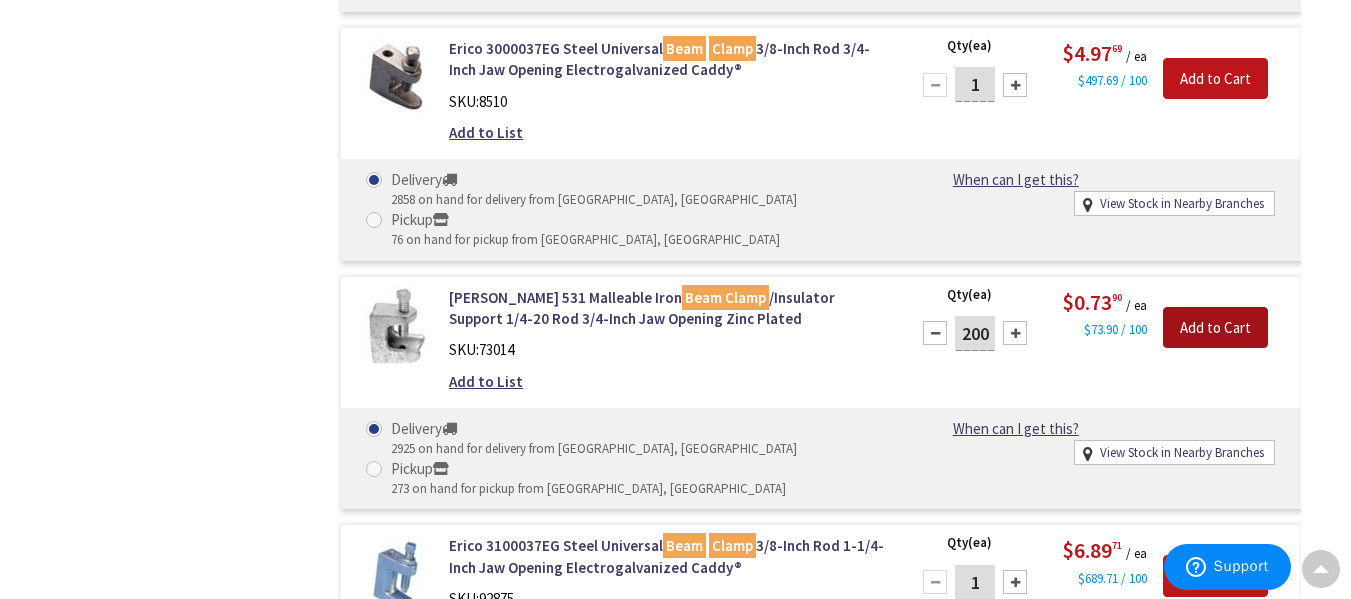 click on "Add to Cart" at bounding box center [1215, 328] 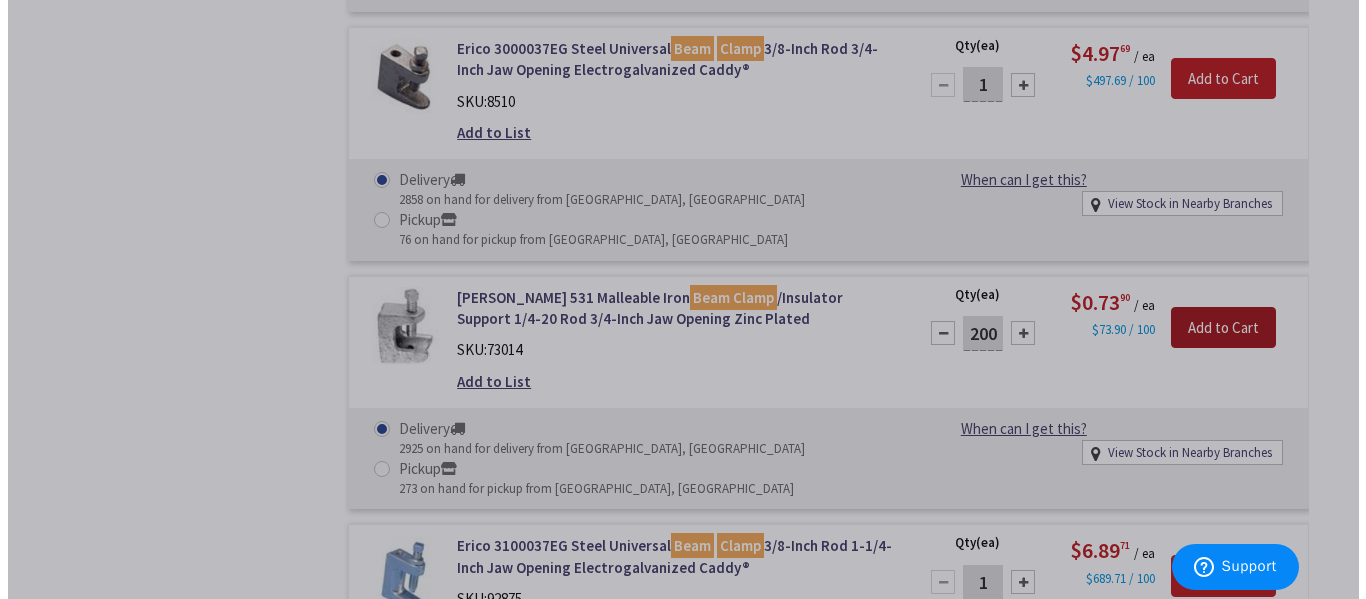 scroll, scrollTop: 1489, scrollLeft: 0, axis: vertical 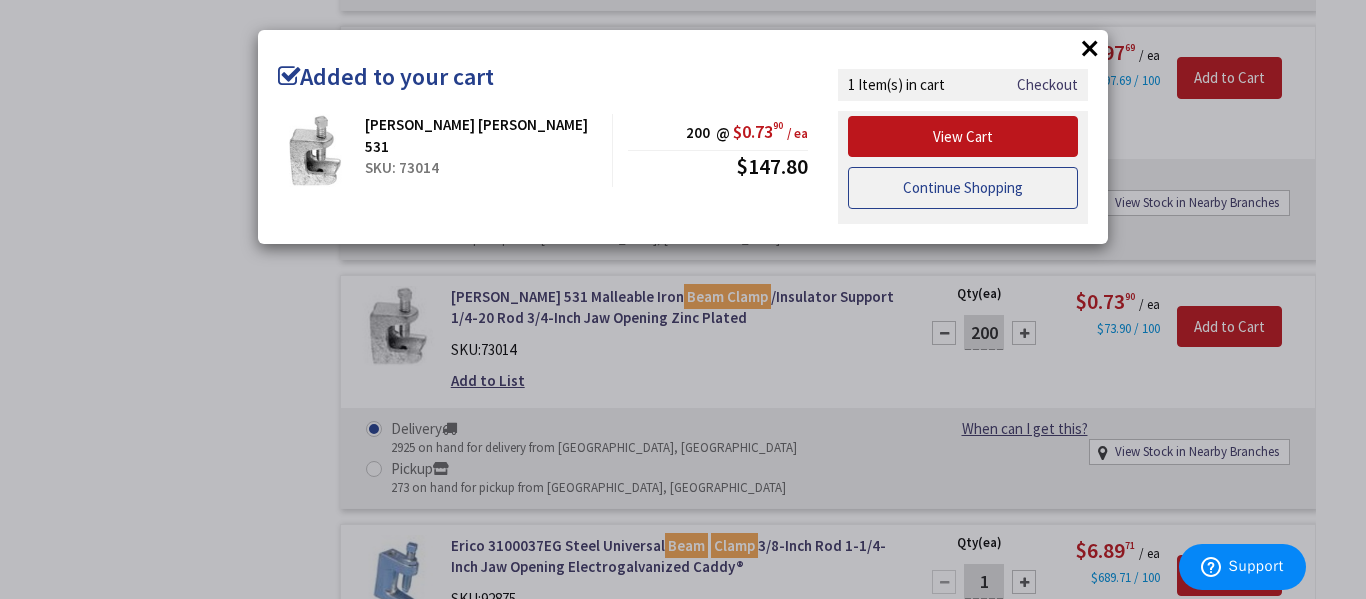 click on "Continue Shopping" at bounding box center (963, 188) 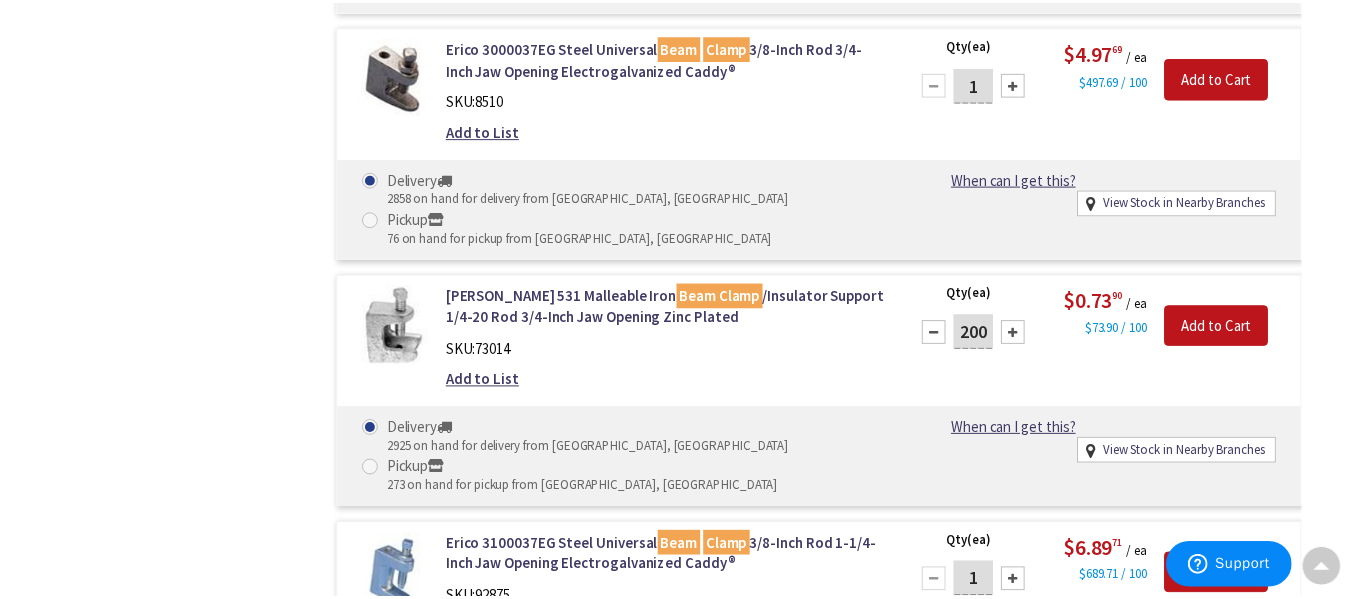 scroll, scrollTop: 1487, scrollLeft: 0, axis: vertical 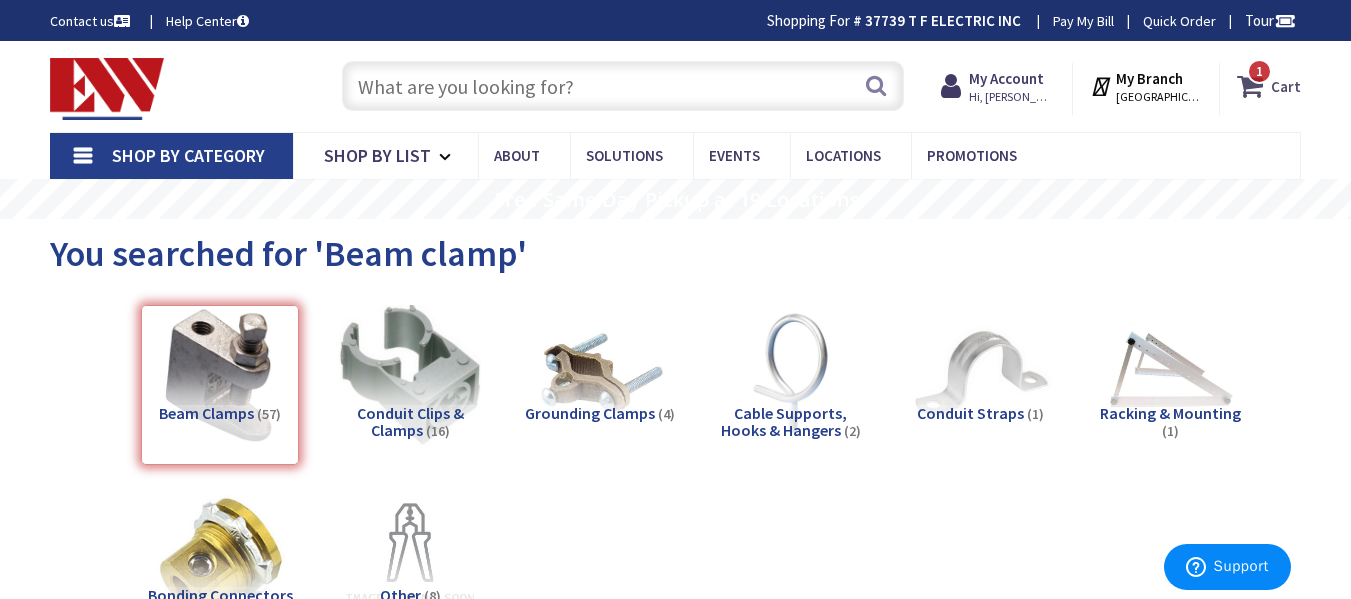 click at bounding box center [1254, 86] 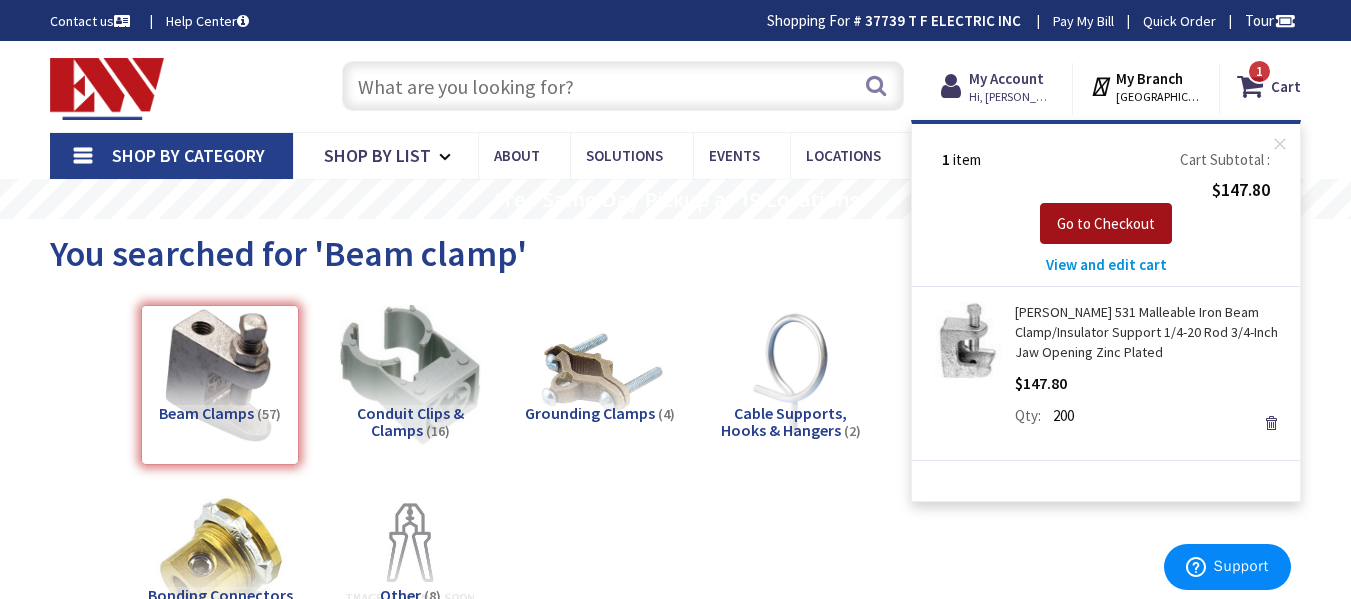click on "Go to Checkout" at bounding box center (1106, 223) 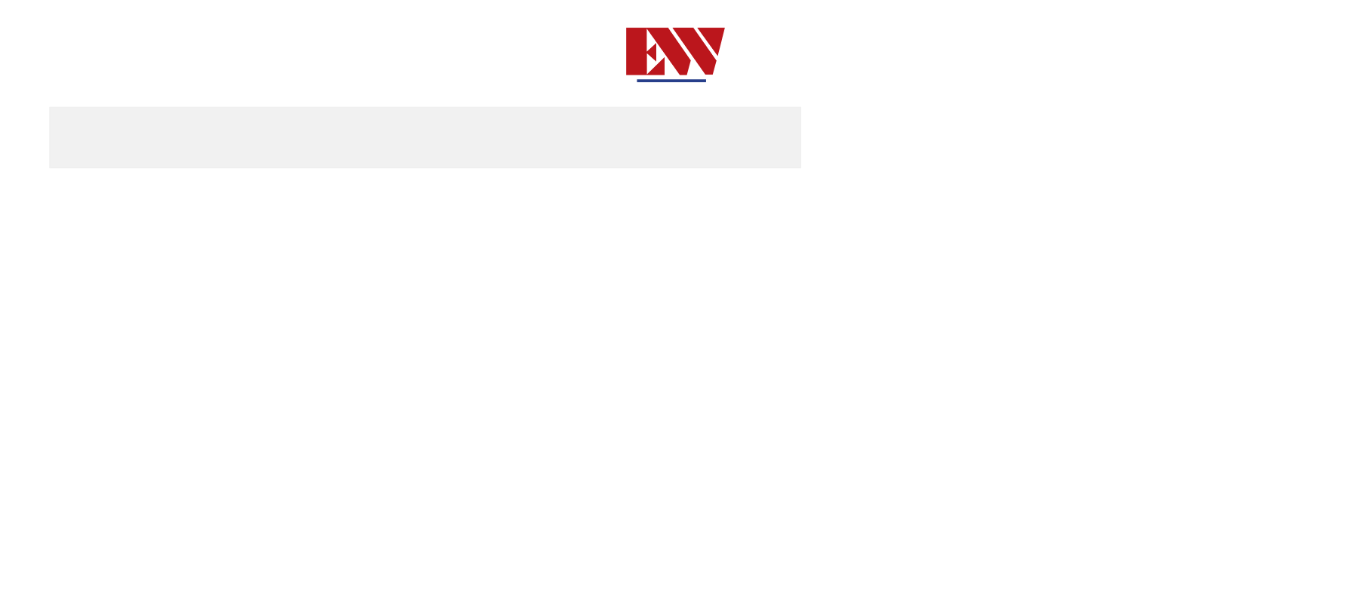 scroll, scrollTop: 0, scrollLeft: 0, axis: both 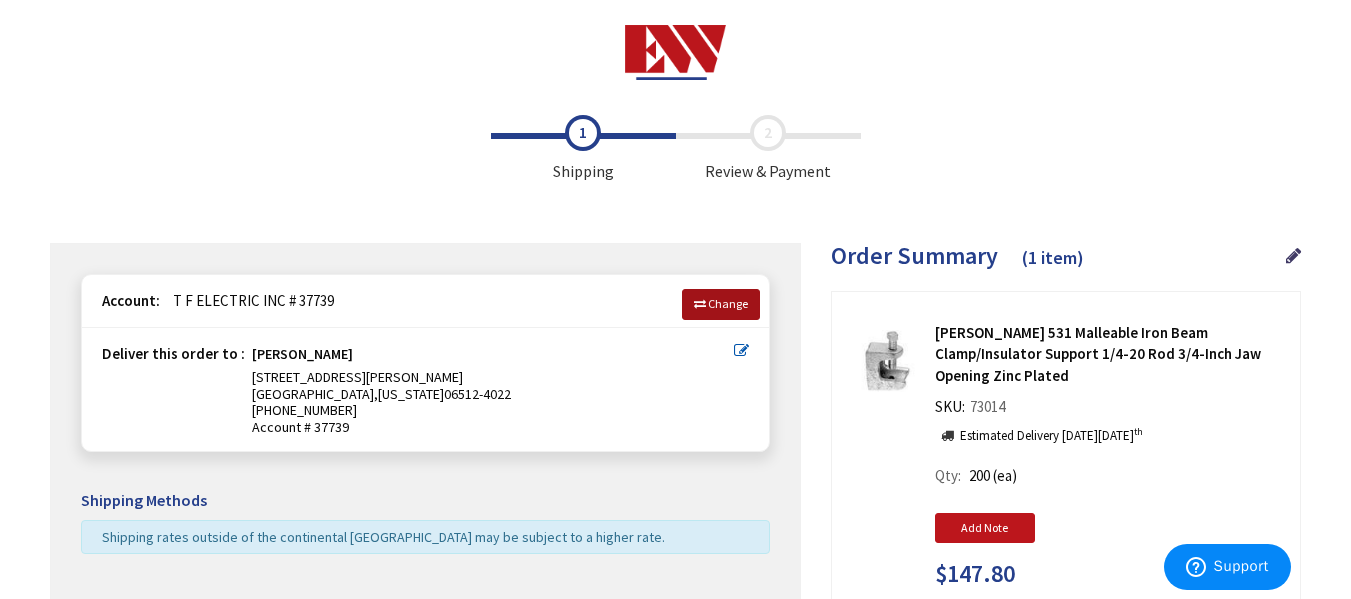 click on "Change" at bounding box center (728, 303) 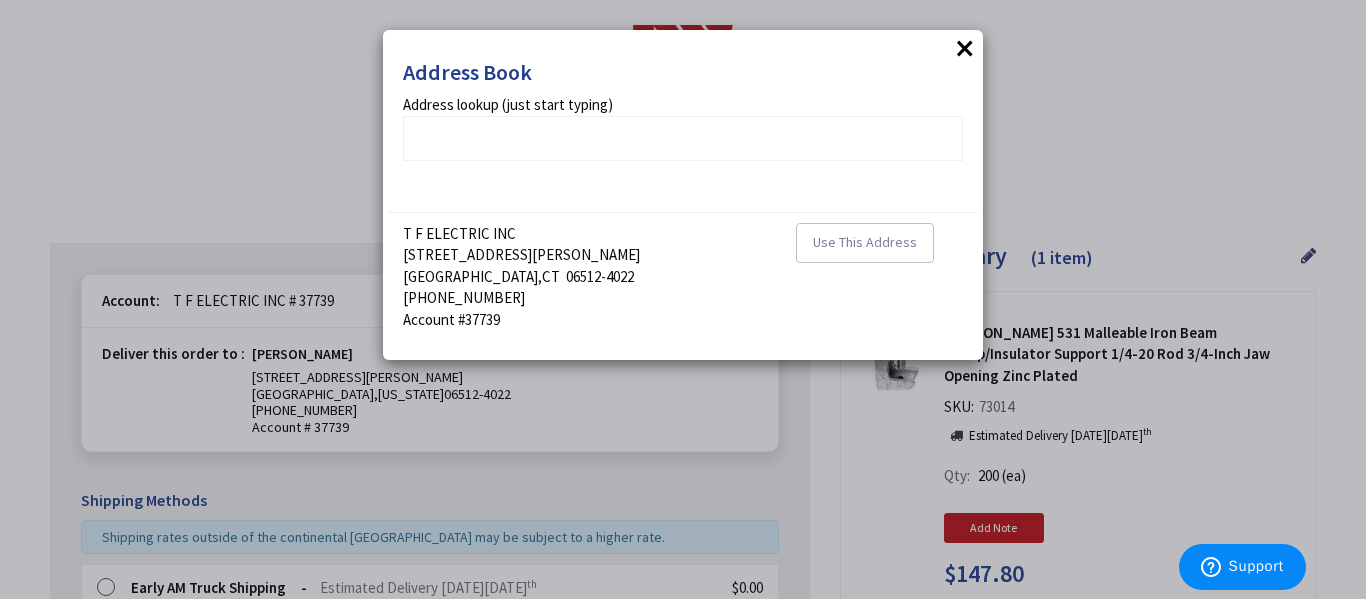 click on "×" at bounding box center [965, 48] 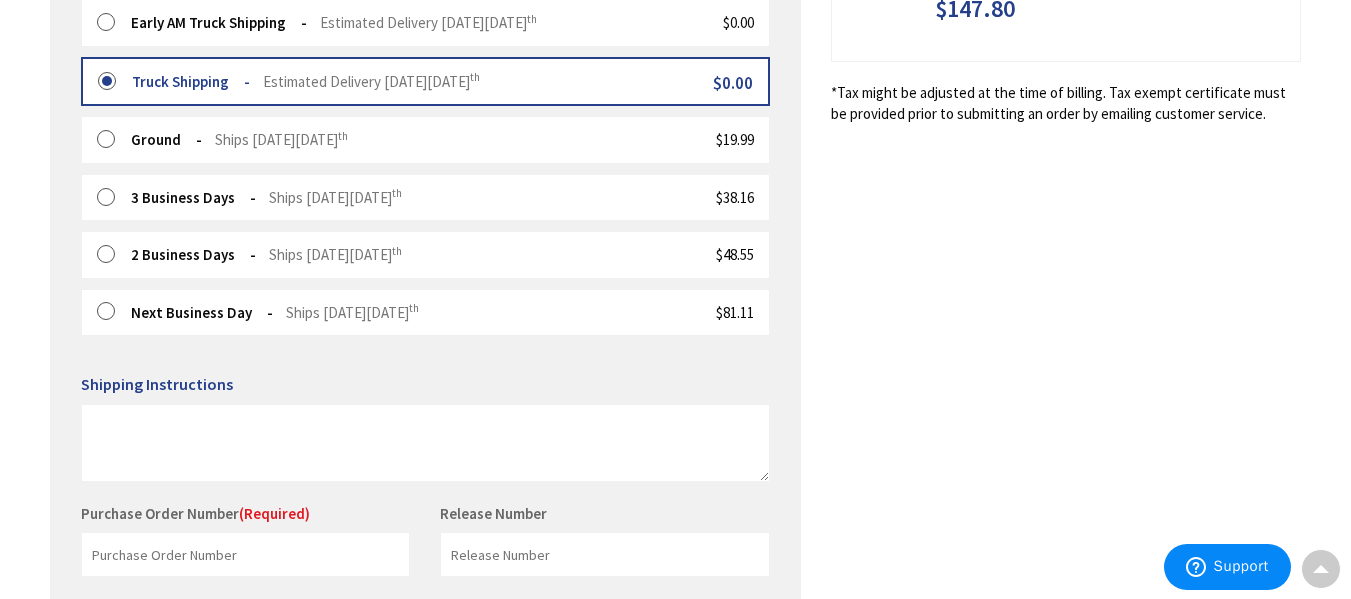 scroll, scrollTop: 578, scrollLeft: 0, axis: vertical 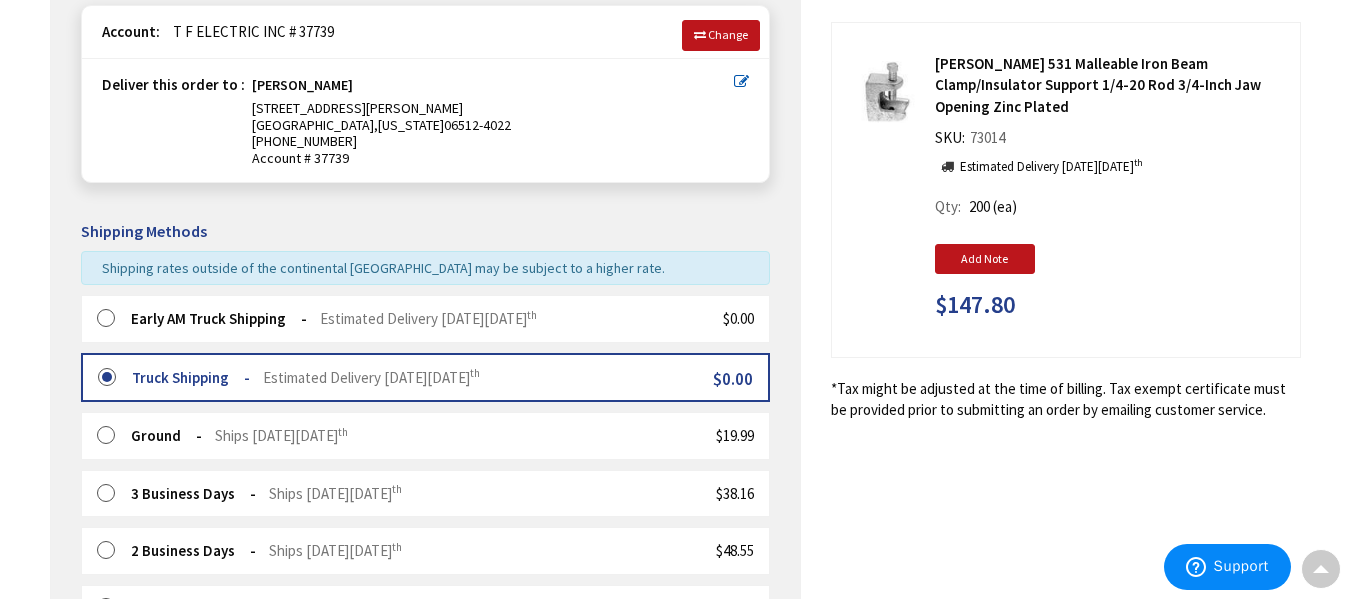 click at bounding box center [112, 319] 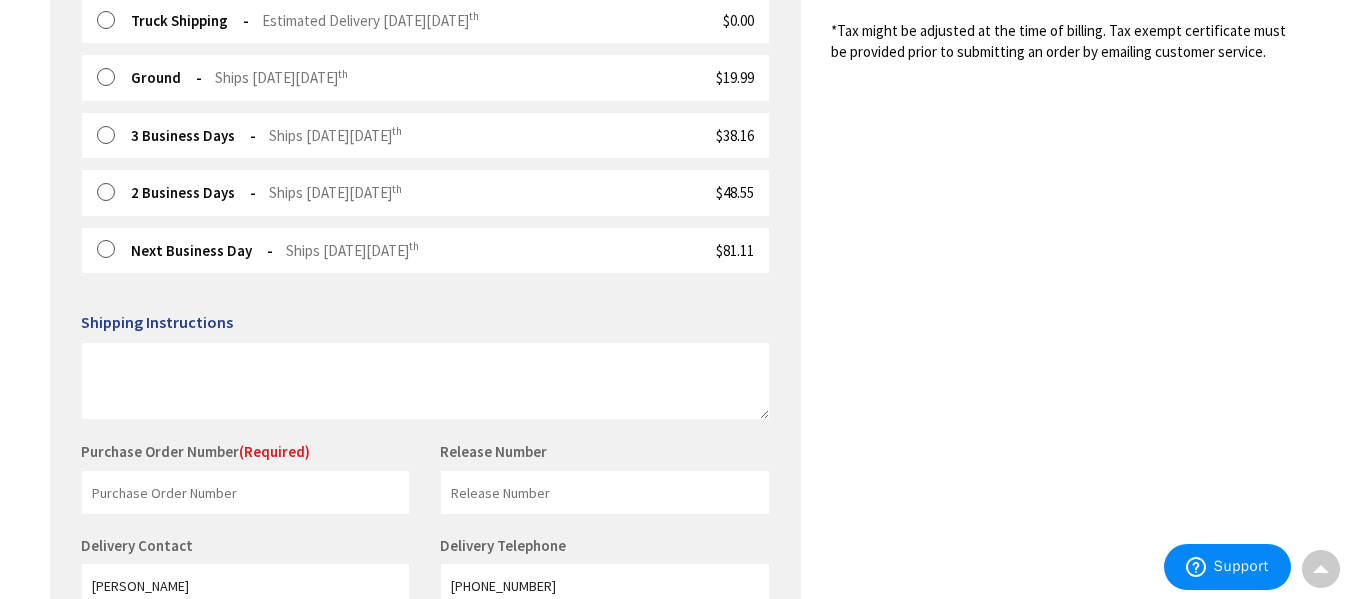 scroll, scrollTop: 629, scrollLeft: 0, axis: vertical 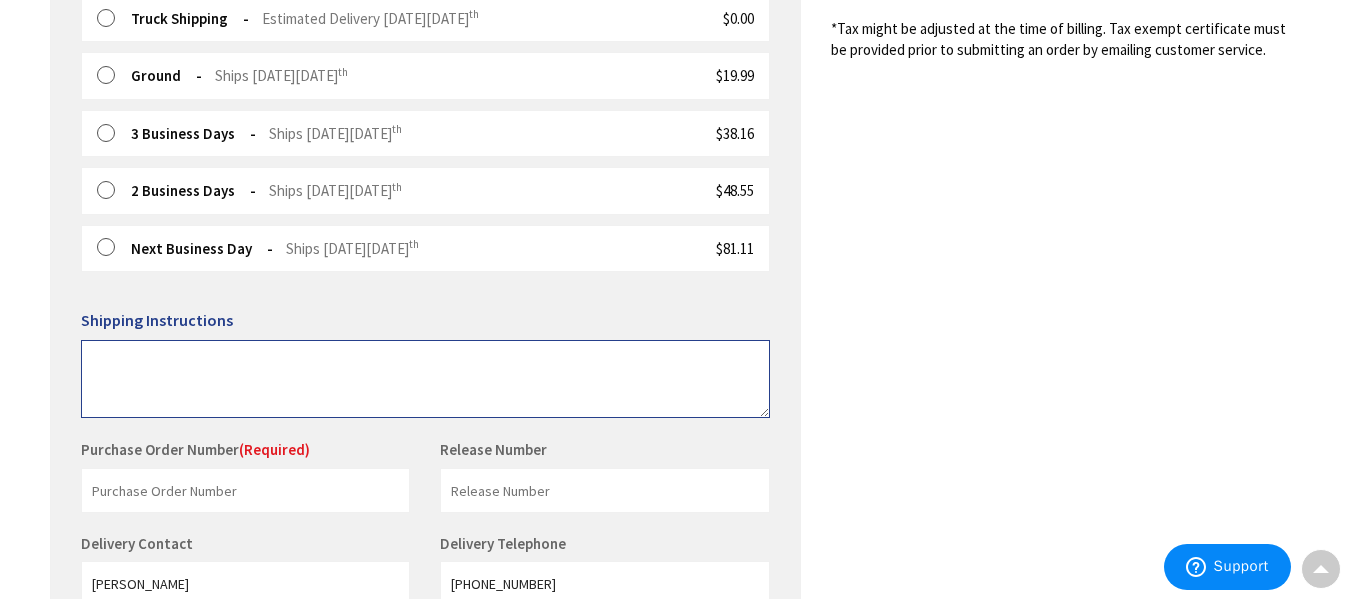click at bounding box center (425, 379) 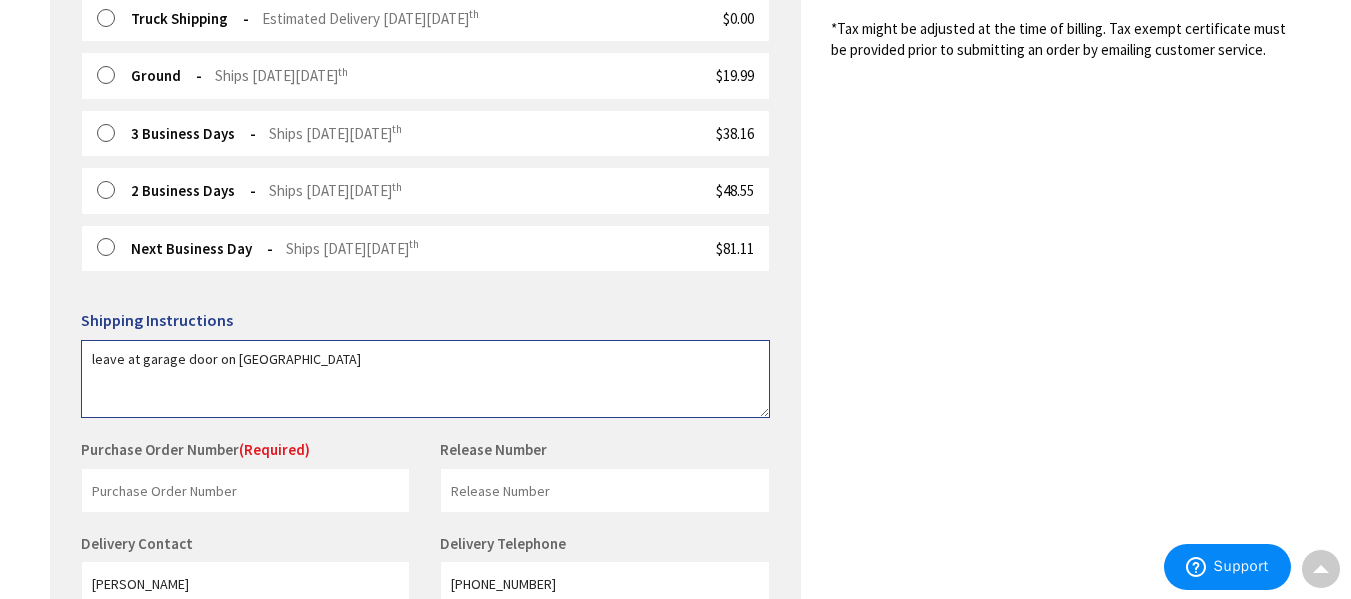 type on "leave at garage door on Concord St" 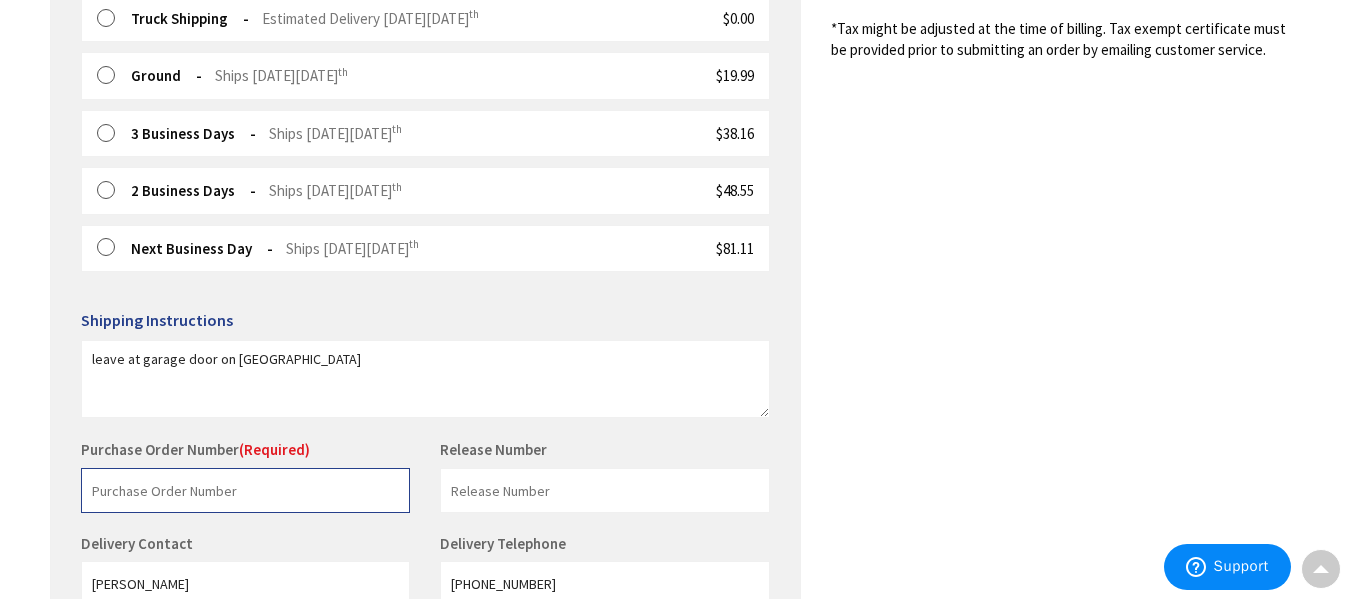 click at bounding box center (245, 490) 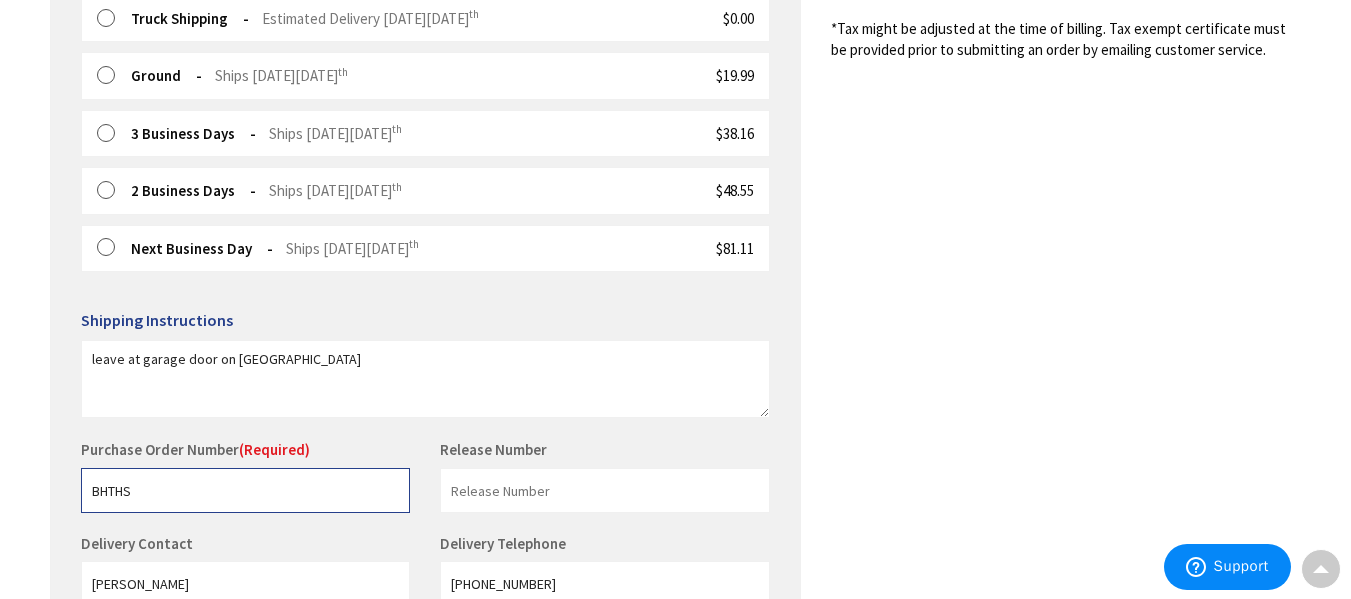 type on "BHTHS" 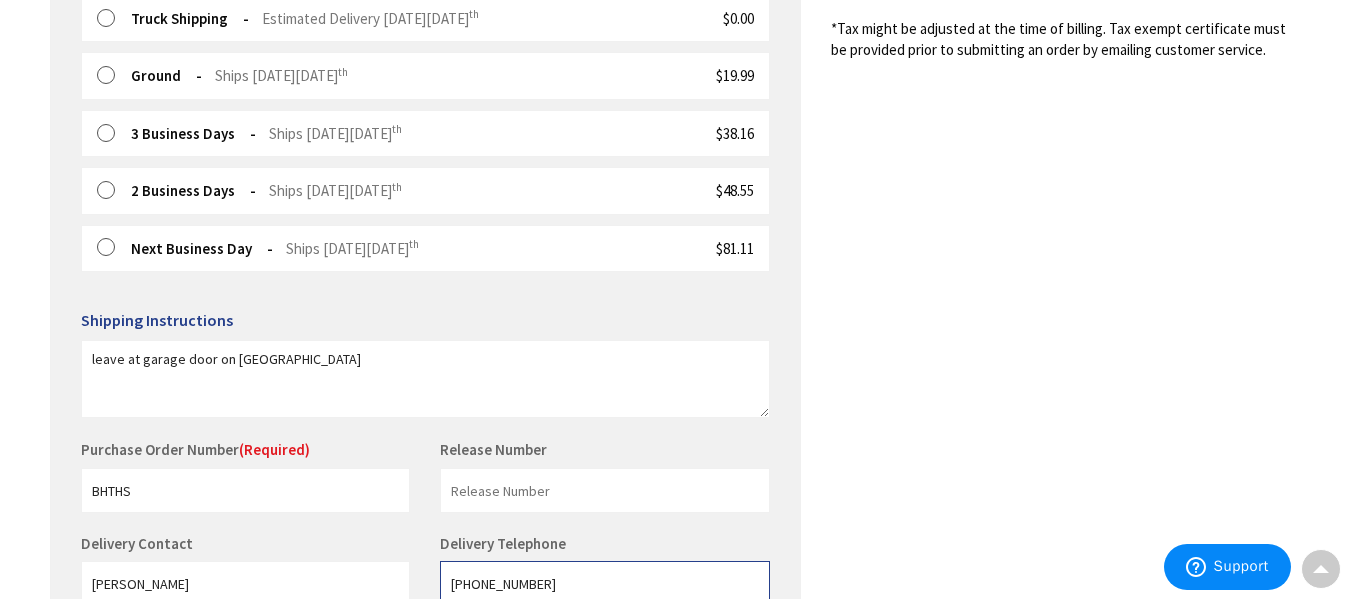 click on "203-467-9168" at bounding box center (604, 583) 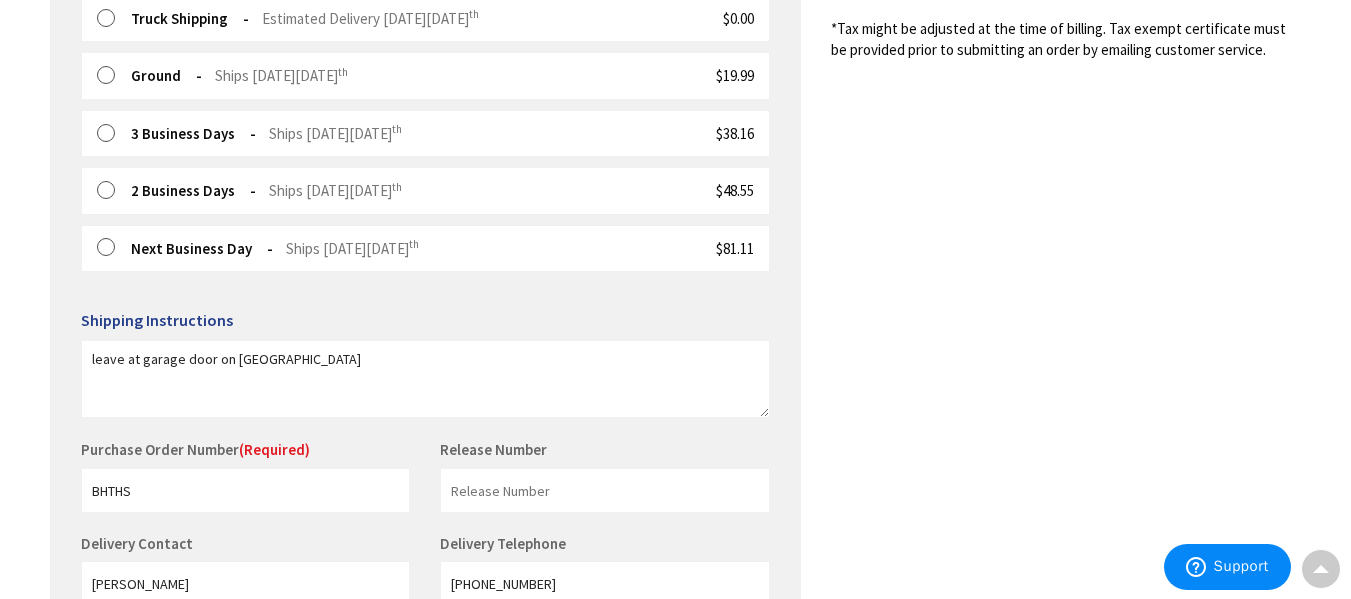 click on "Shipping
Review & Payment
Estimated Total
$147.80
1
Some items on your order are not available and will cause your order to be held. Please check order summary for further details.
Some items in your cart are discontinued.
Timothy
Formanski
31 TOWNSEND AVE" at bounding box center [675, 110] 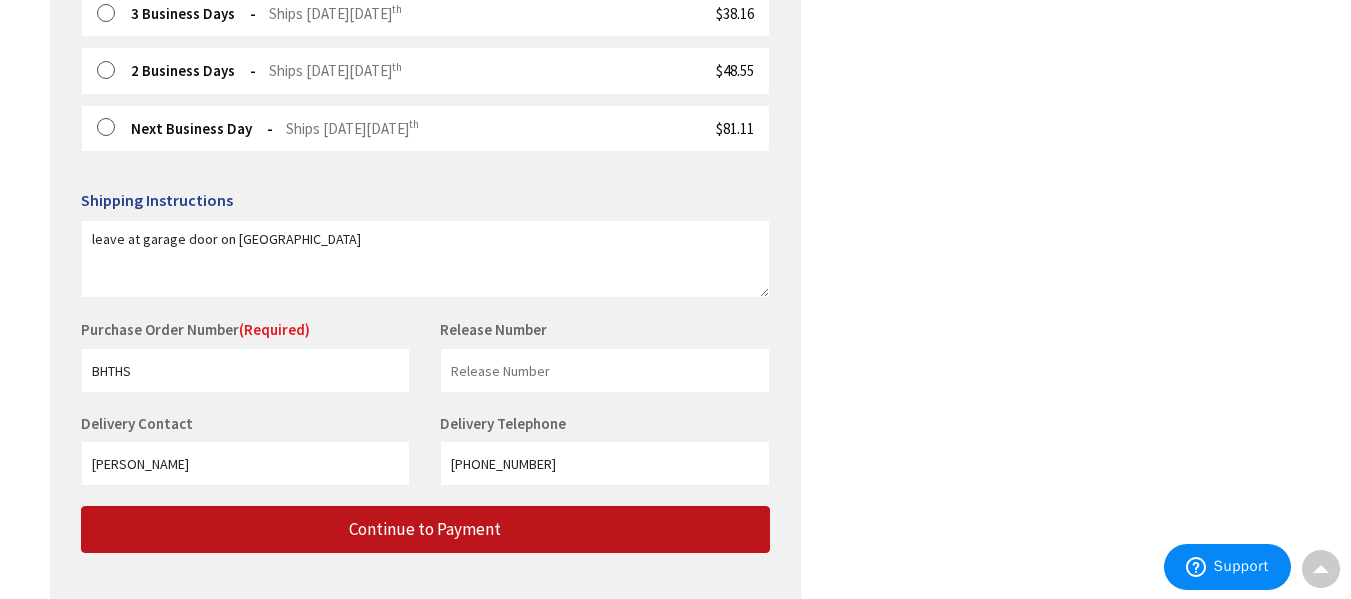 scroll, scrollTop: 789, scrollLeft: 0, axis: vertical 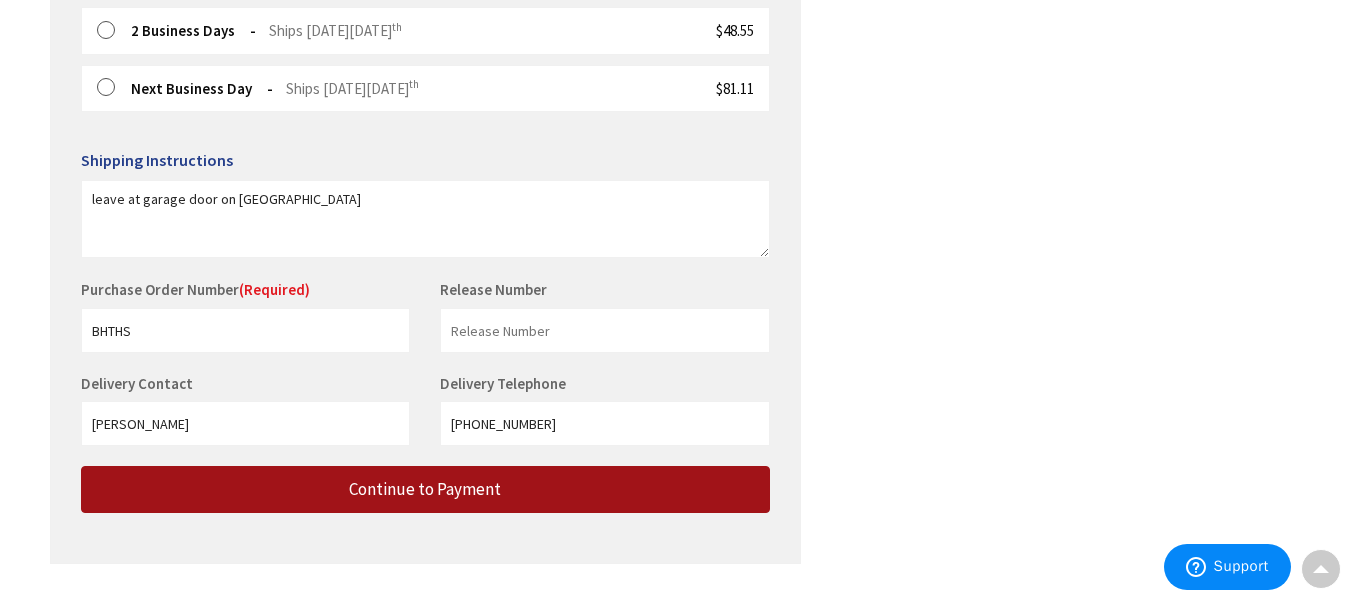 click on "Continue to Payment" at bounding box center (425, 489) 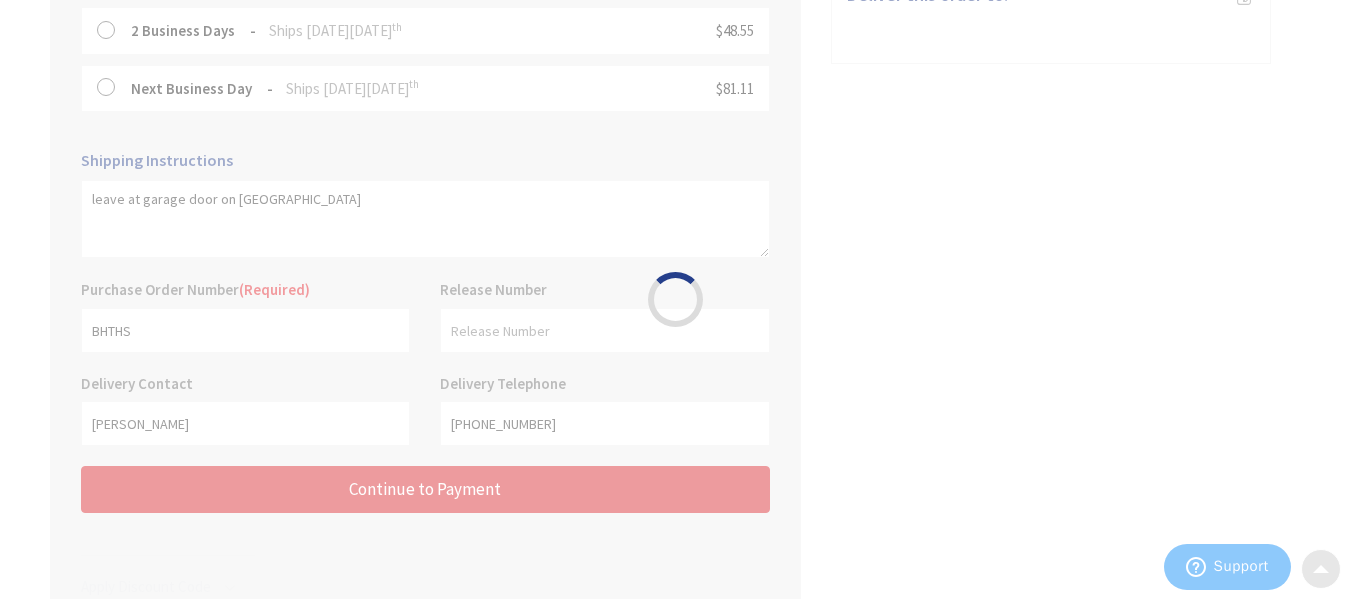 scroll, scrollTop: 0, scrollLeft: 0, axis: both 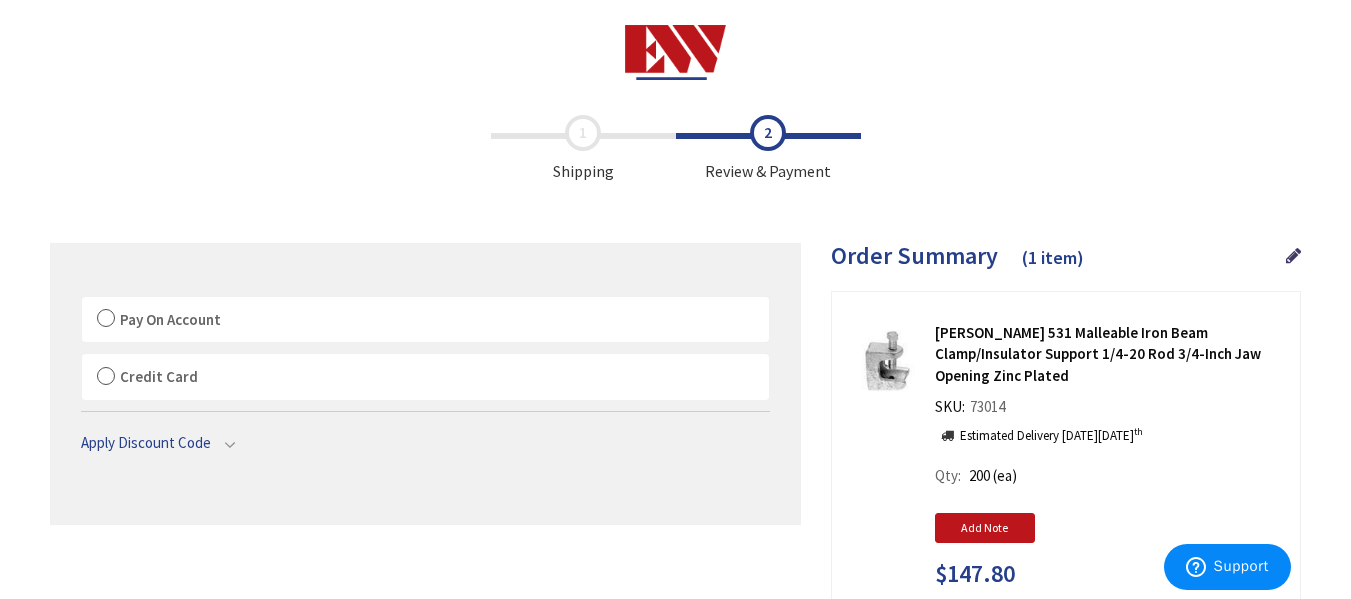 click on "Pay On Account" at bounding box center (425, 320) 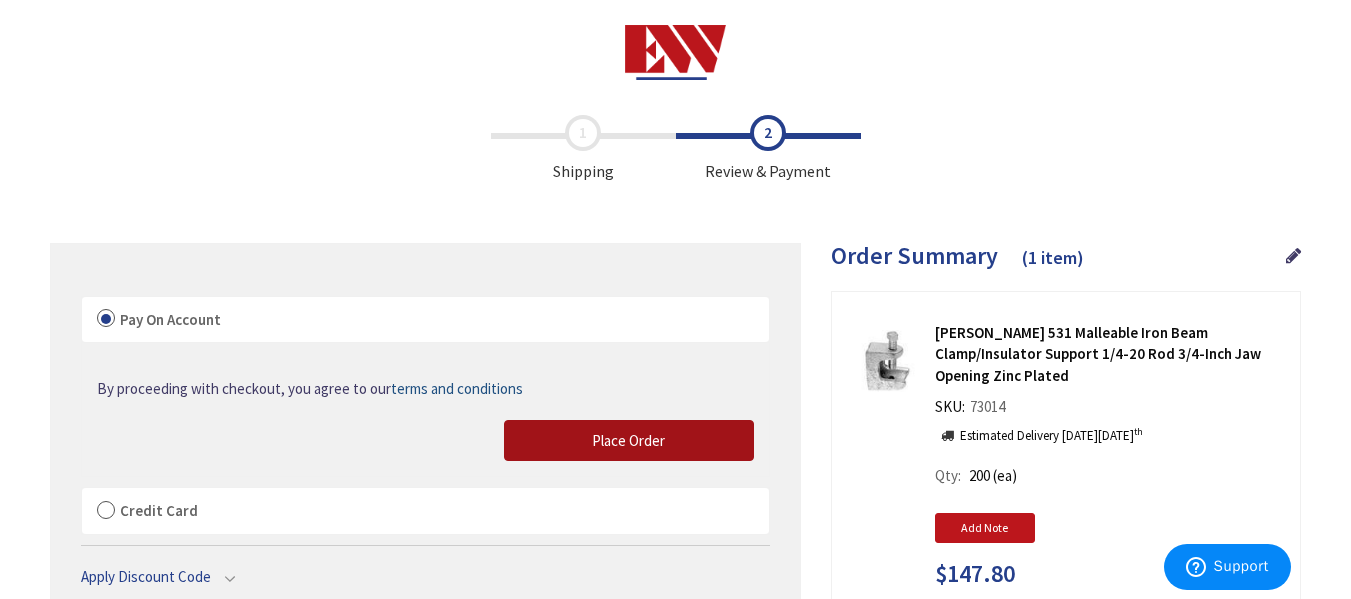 click on "Place Order" at bounding box center [628, 440] 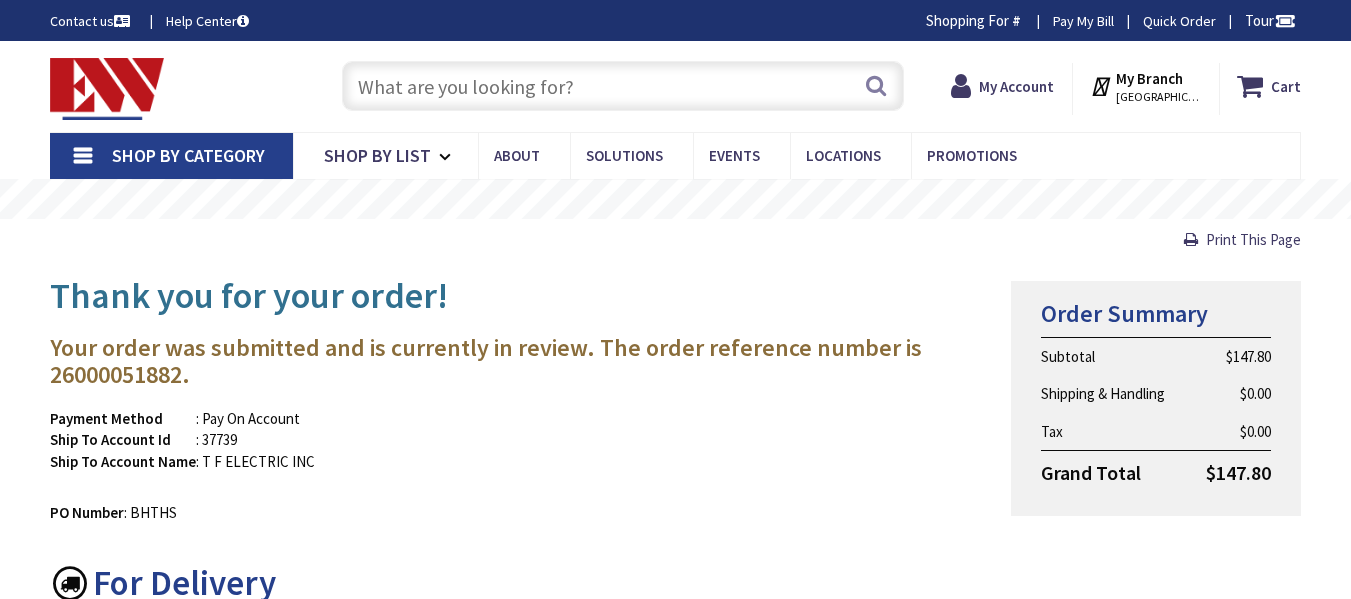 scroll, scrollTop: 0, scrollLeft: 0, axis: both 